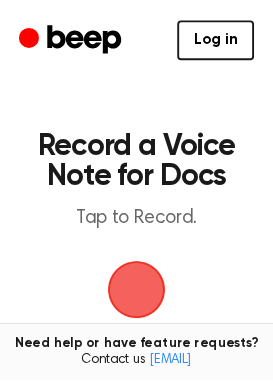 scroll, scrollTop: 0, scrollLeft: 0, axis: both 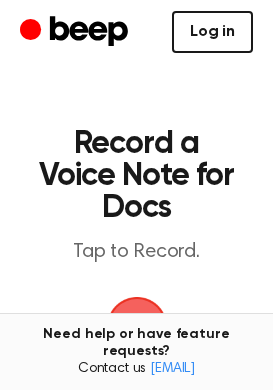 click on "Log in" at bounding box center (212, 32) 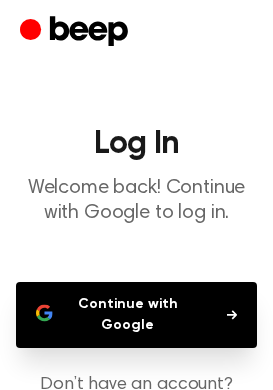 click on "Continue with Google" at bounding box center (136, 315) 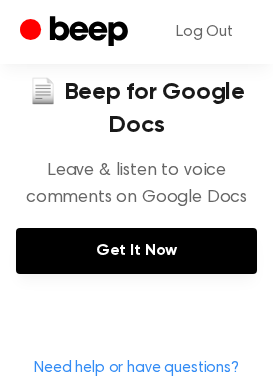 scroll, scrollTop: 1903, scrollLeft: 0, axis: vertical 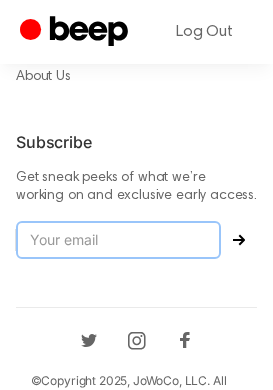click at bounding box center (118, 240) 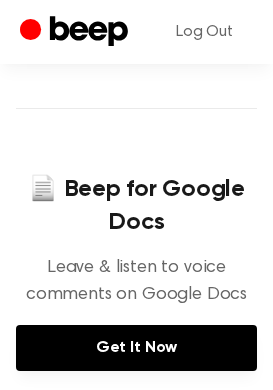 scroll, scrollTop: 859, scrollLeft: 0, axis: vertical 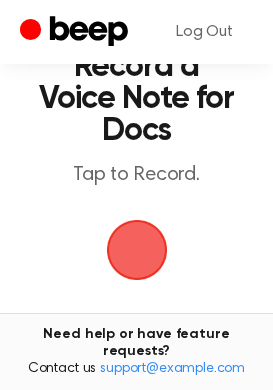 click at bounding box center (137, 250) 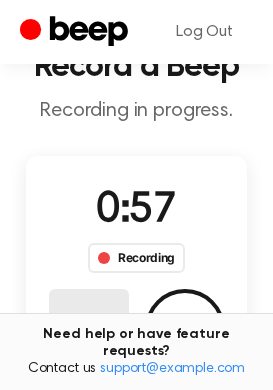 click on "Delete" at bounding box center (89, 329) 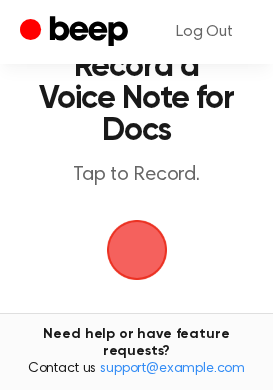 click at bounding box center (137, 250) 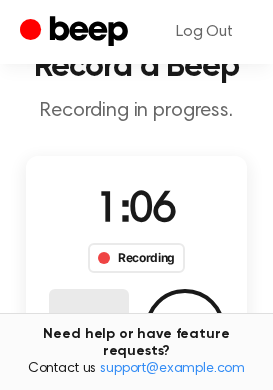 click on "Delete" at bounding box center [89, 329] 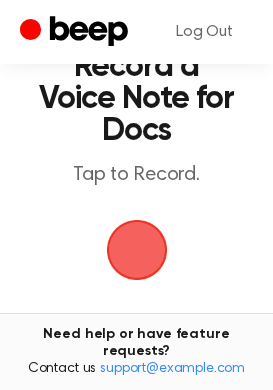 click at bounding box center [137, 250] 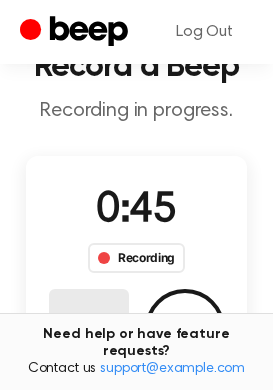 click on "Delete" at bounding box center [89, 329] 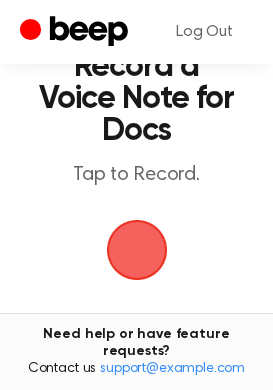 click at bounding box center (137, 250) 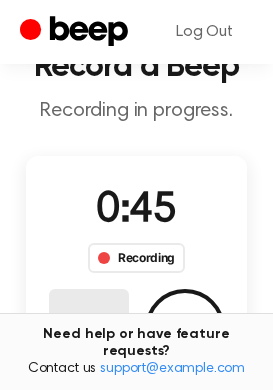 click on "Delete" at bounding box center (89, 329) 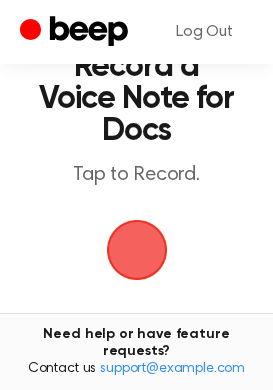 click at bounding box center (137, 250) 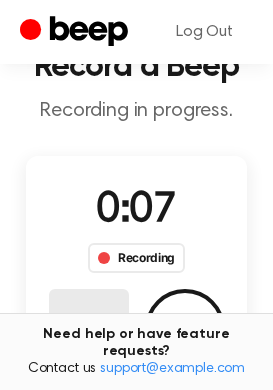click on "Delete" at bounding box center (89, 329) 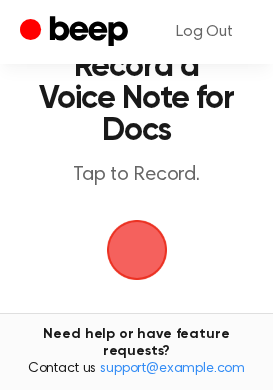 click at bounding box center (137, 250) 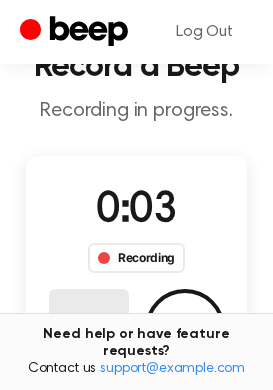 click on "Delete" at bounding box center [89, 329] 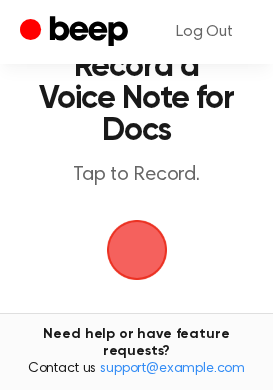 click at bounding box center [137, 250] 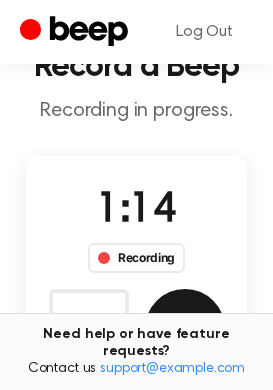 click on "Save" at bounding box center [185, 329] 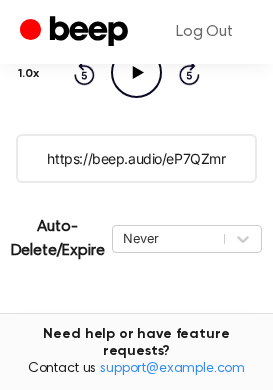scroll, scrollTop: 317, scrollLeft: 0, axis: vertical 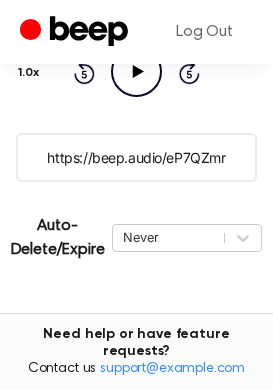 drag, startPoint x: 242, startPoint y: 158, endPoint x: 12, endPoint y: 207, distance: 235.16165 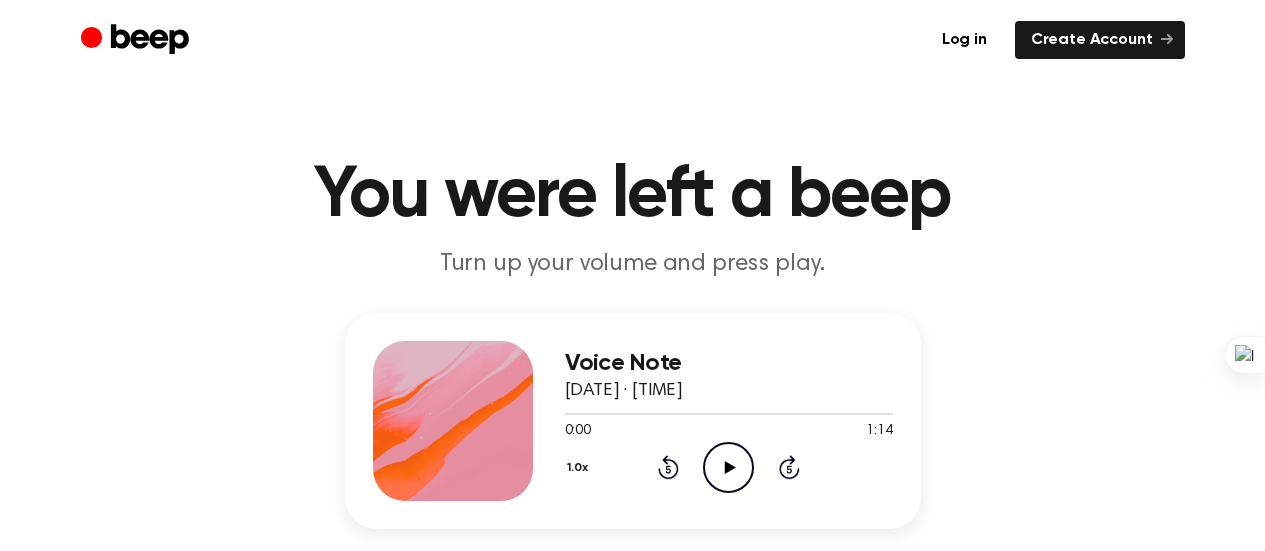 scroll, scrollTop: 0, scrollLeft: 0, axis: both 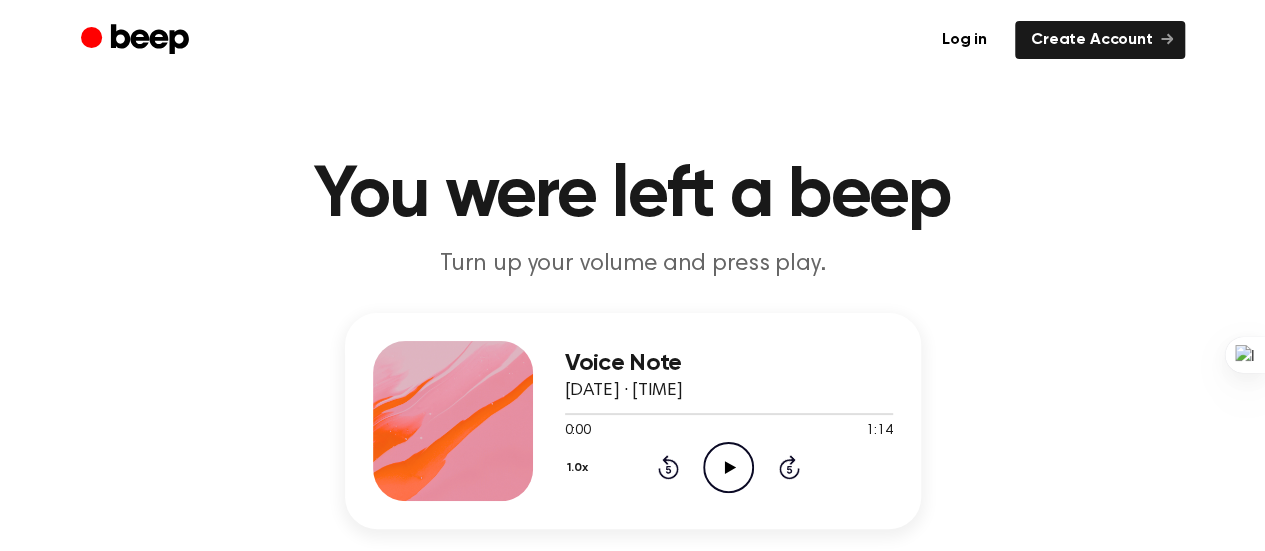 click 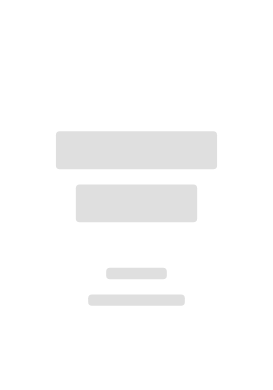 scroll, scrollTop: 0, scrollLeft: 0, axis: both 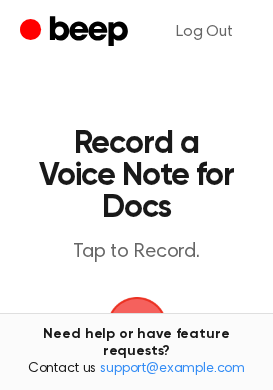 click on "Tap to Record." at bounding box center (136, 252) 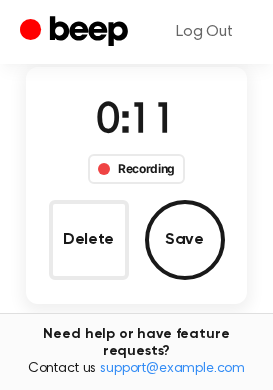 scroll, scrollTop: 171, scrollLeft: 0, axis: vertical 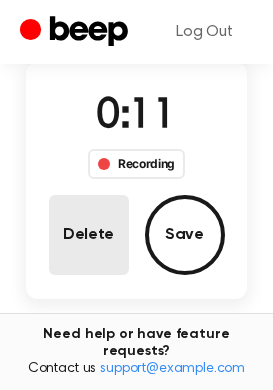 click on "Delete" at bounding box center [89, 235] 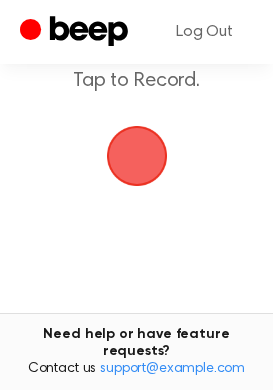 click at bounding box center (136, 156) 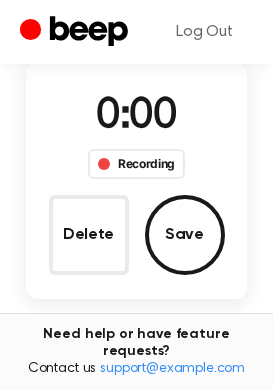 scroll, scrollTop: 220, scrollLeft: 0, axis: vertical 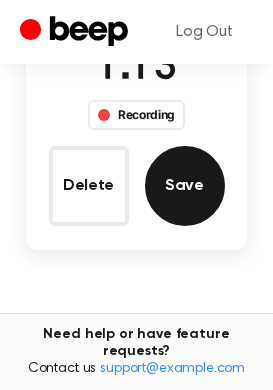 click on "Save" at bounding box center (185, 186) 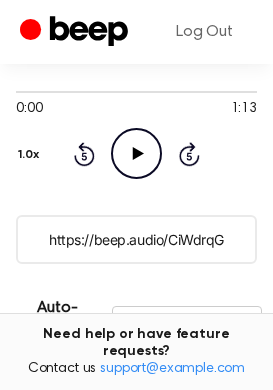 scroll, scrollTop: 242, scrollLeft: 0, axis: vertical 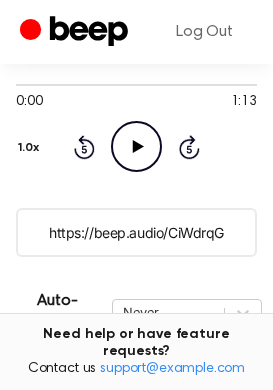 drag, startPoint x: 229, startPoint y: 227, endPoint x: 37, endPoint y: 220, distance: 192.12756 